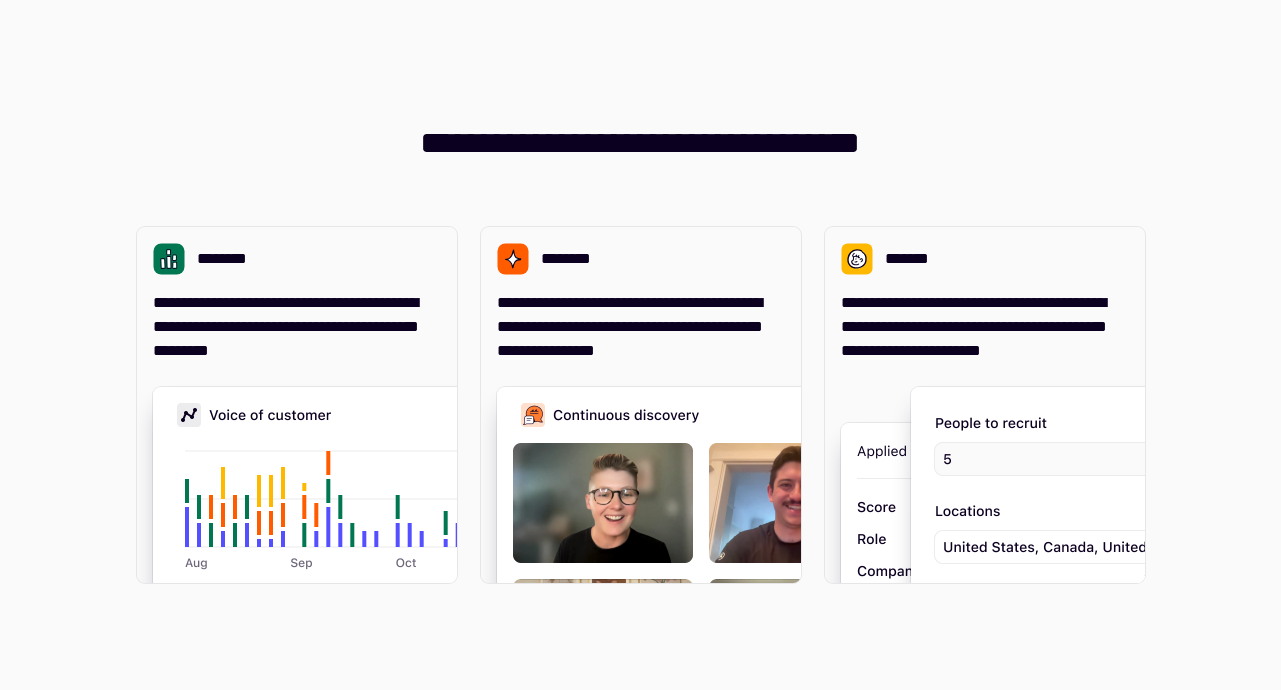 scroll, scrollTop: 0, scrollLeft: 0, axis: both 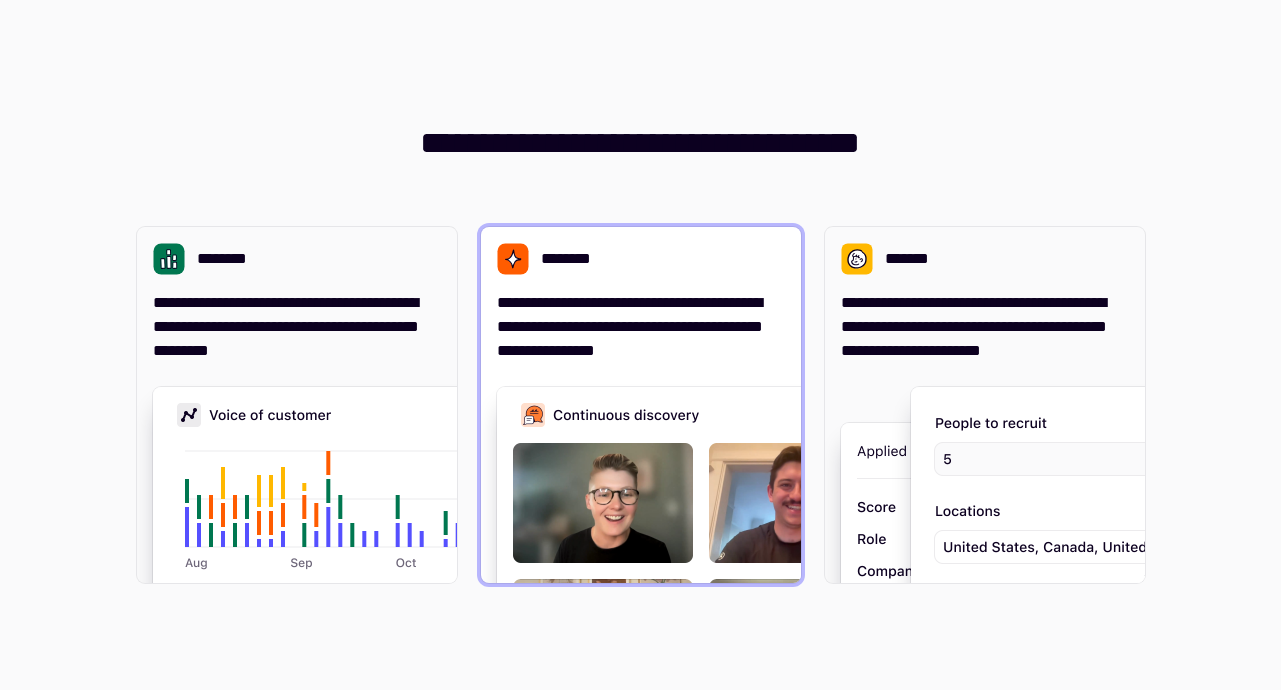 click on "**********" at bounding box center [641, 327] 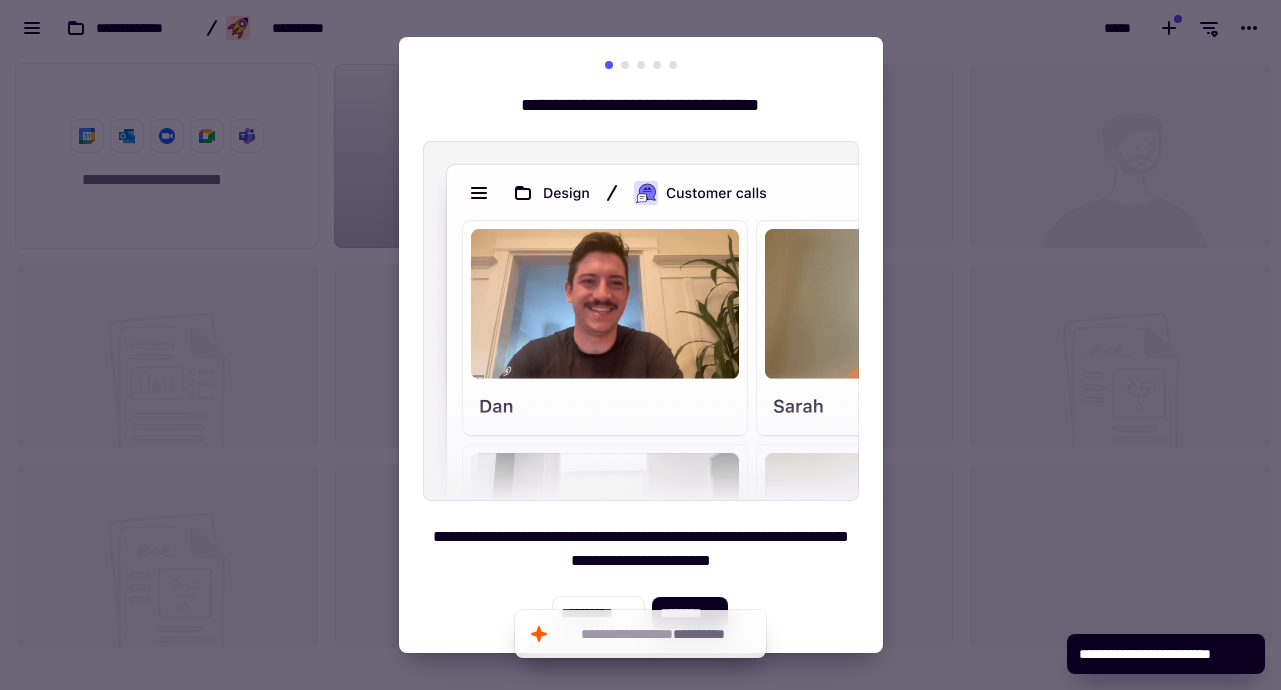 scroll, scrollTop: 16, scrollLeft: 16, axis: both 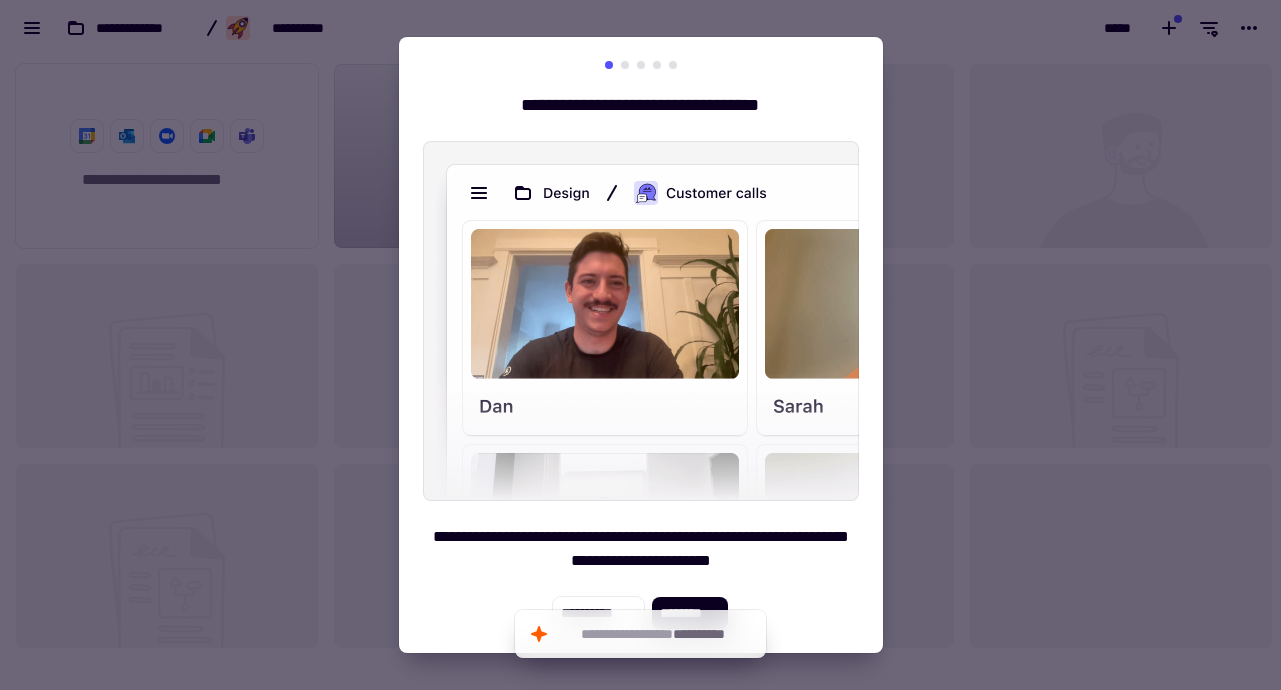 click on "**********" at bounding box center (641, 345) 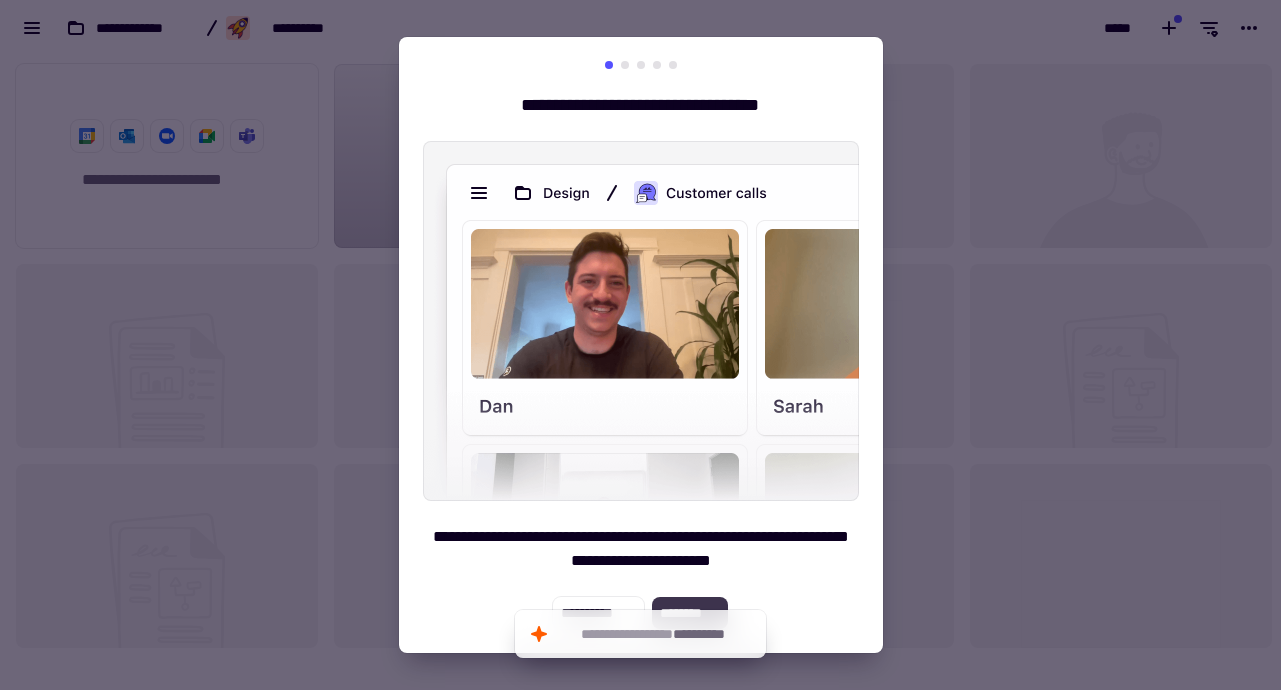 click on "********" 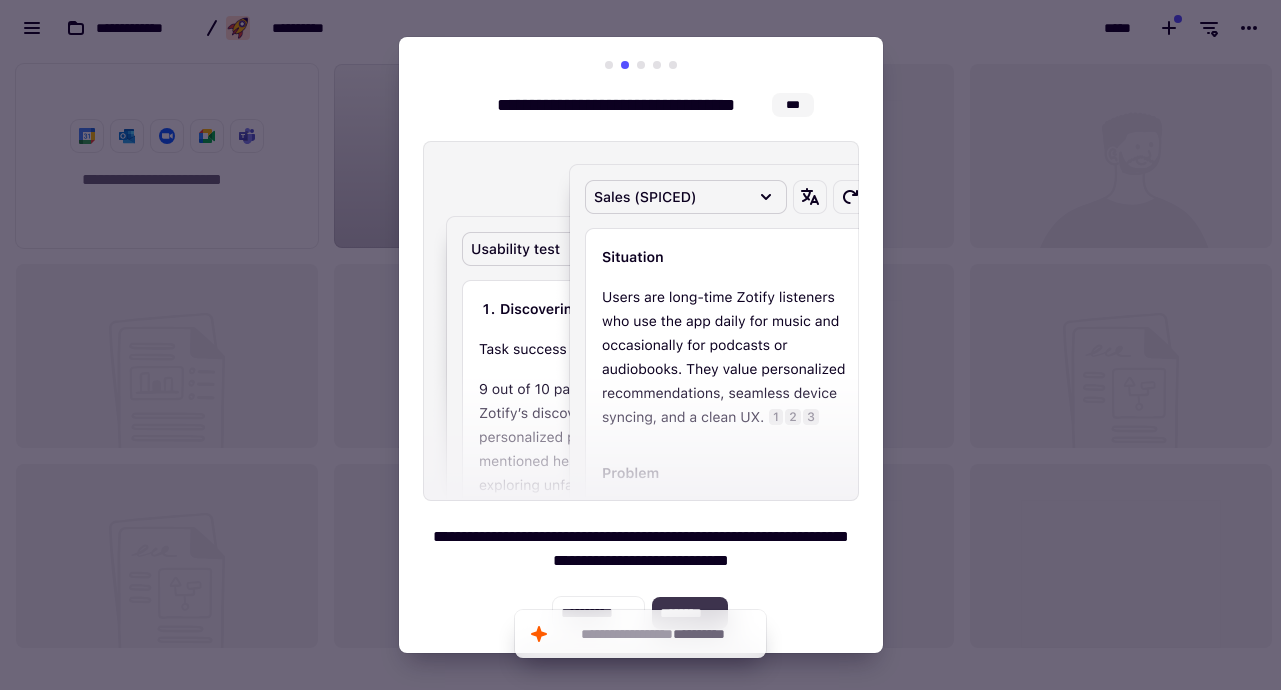 click on "********" 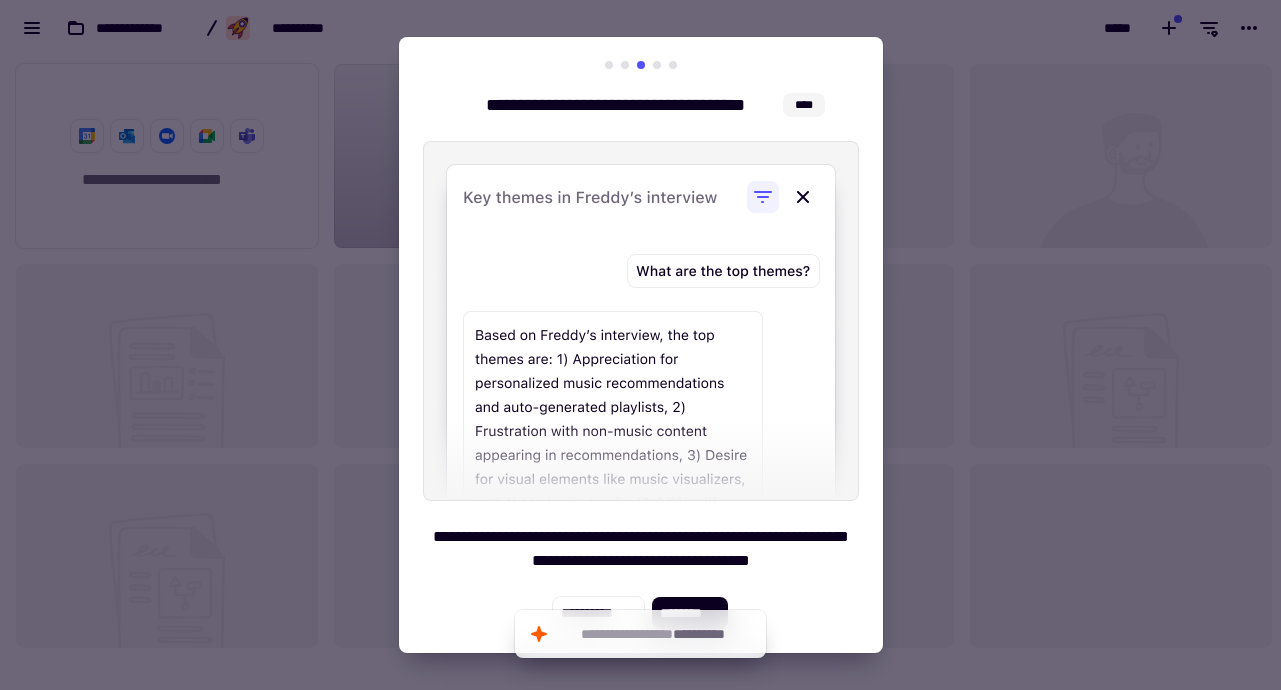 click on "**********" at bounding box center [641, 345] 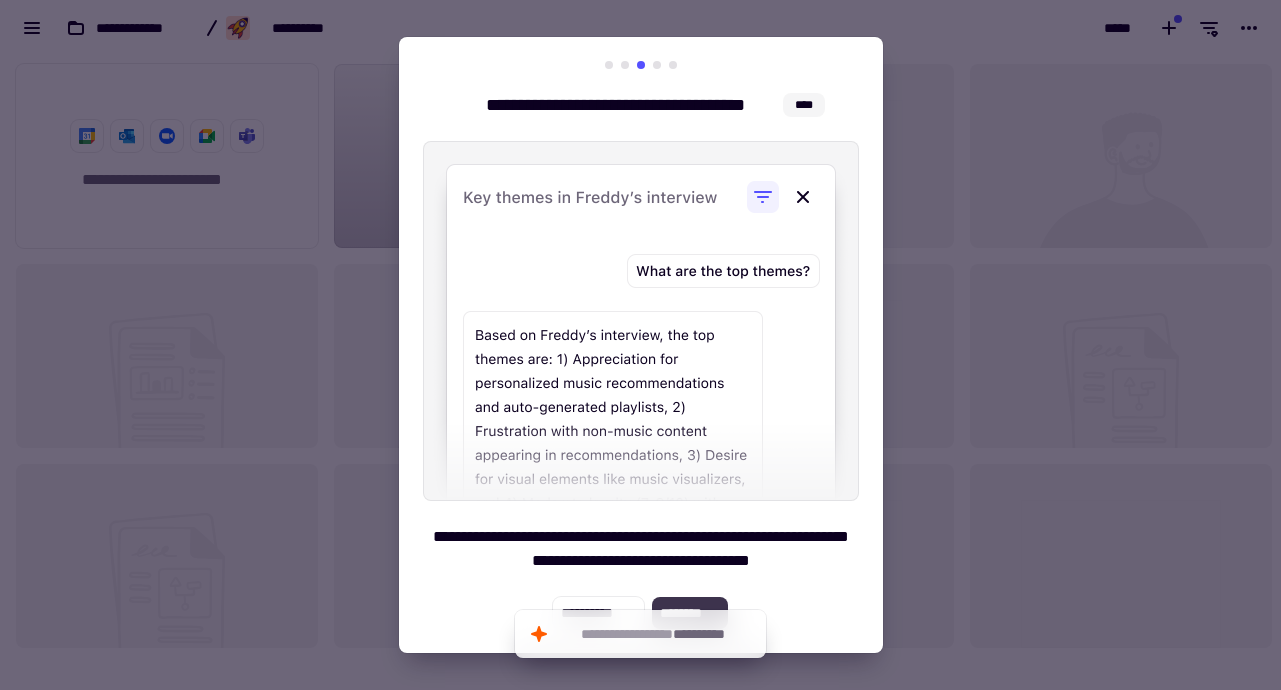 click on "********" 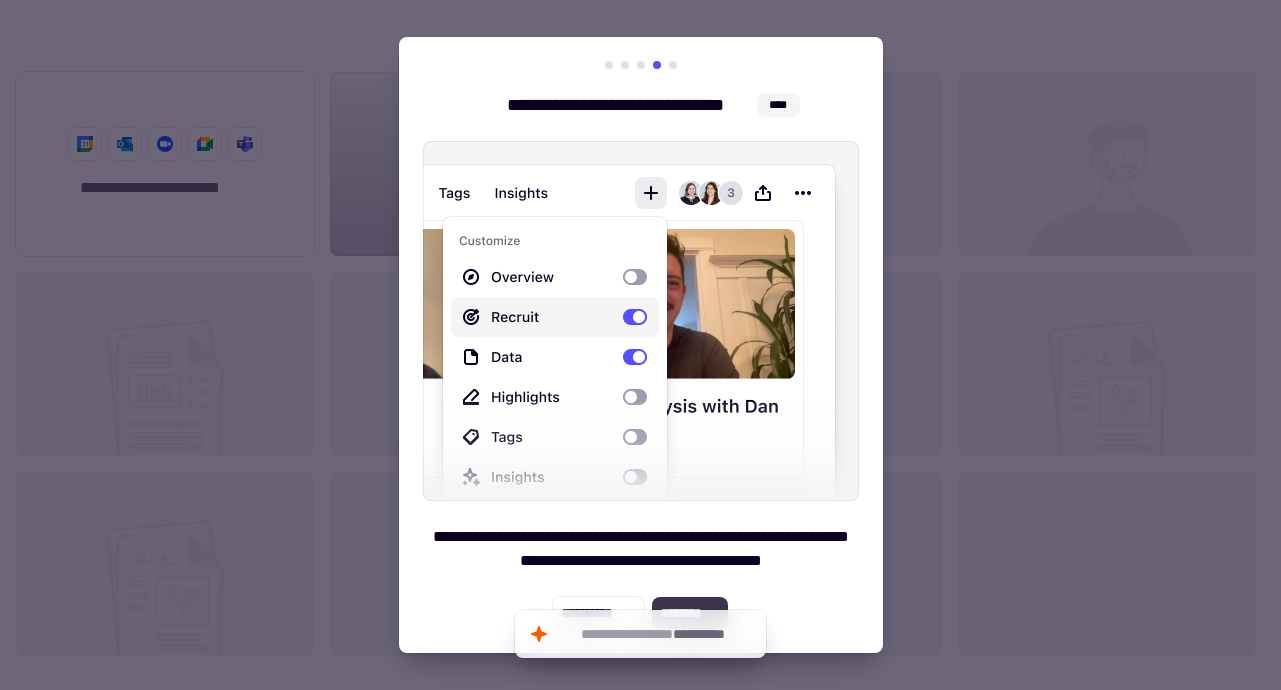scroll, scrollTop: 619, scrollLeft: 1251, axis: both 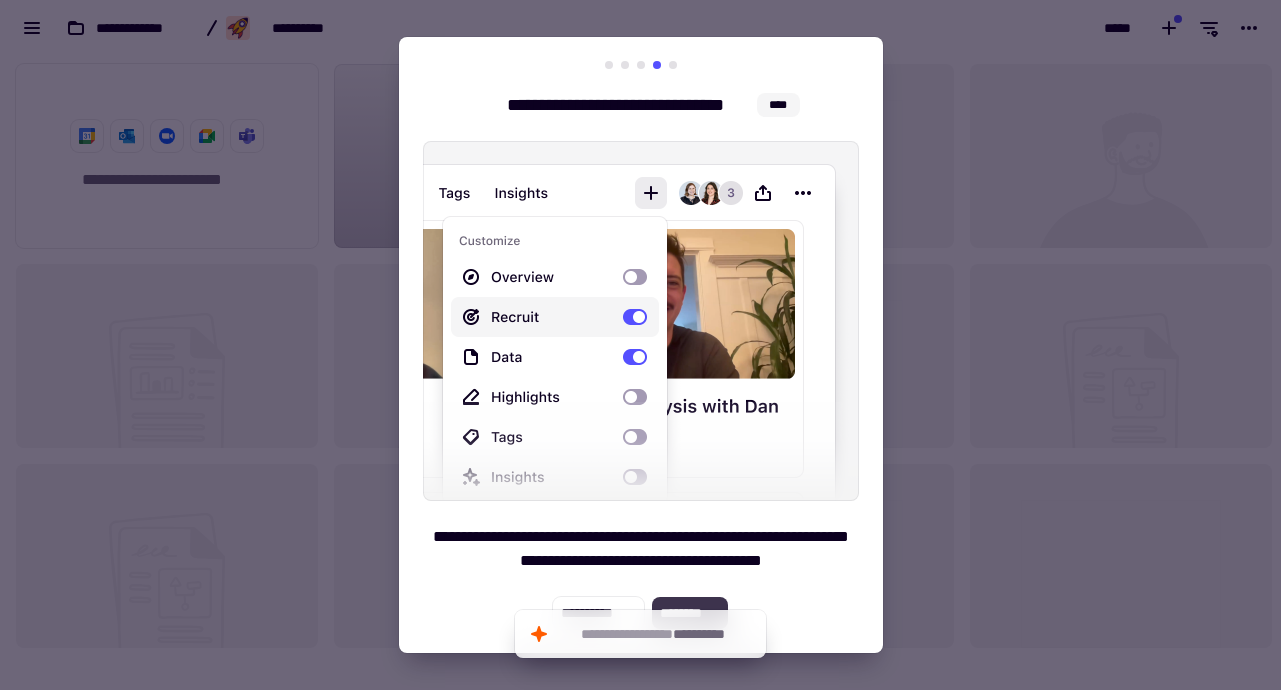 click on "********" 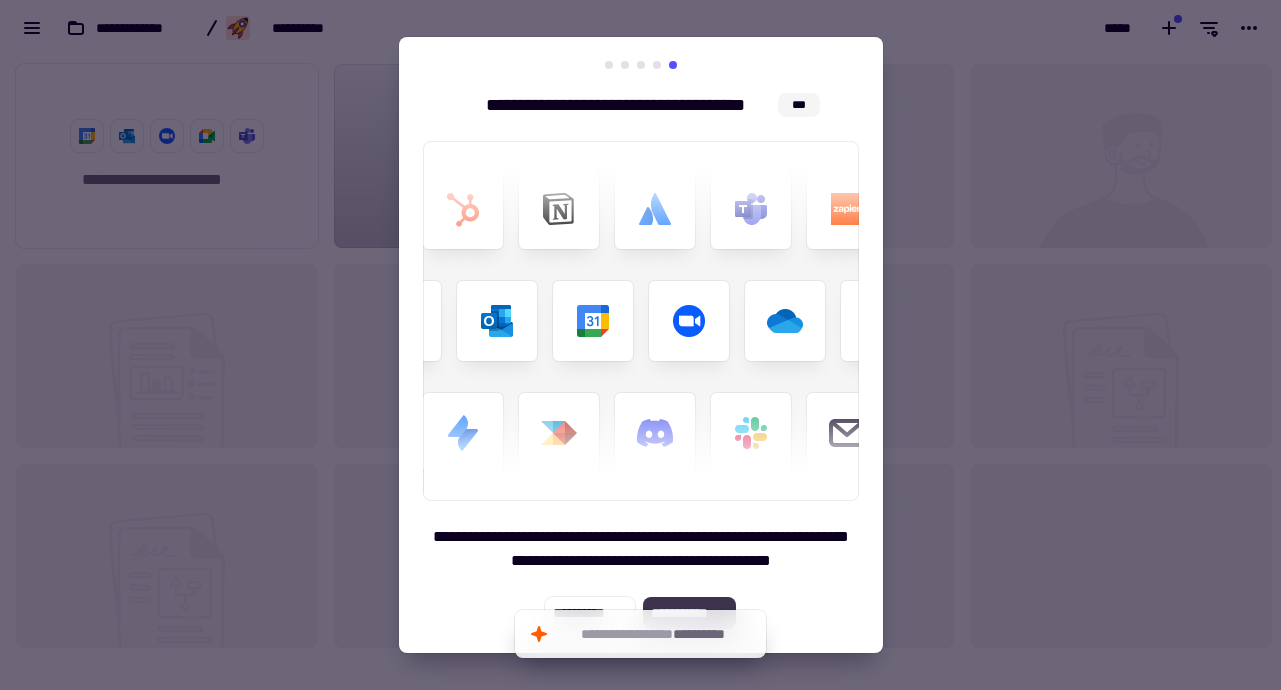 click on "**********" 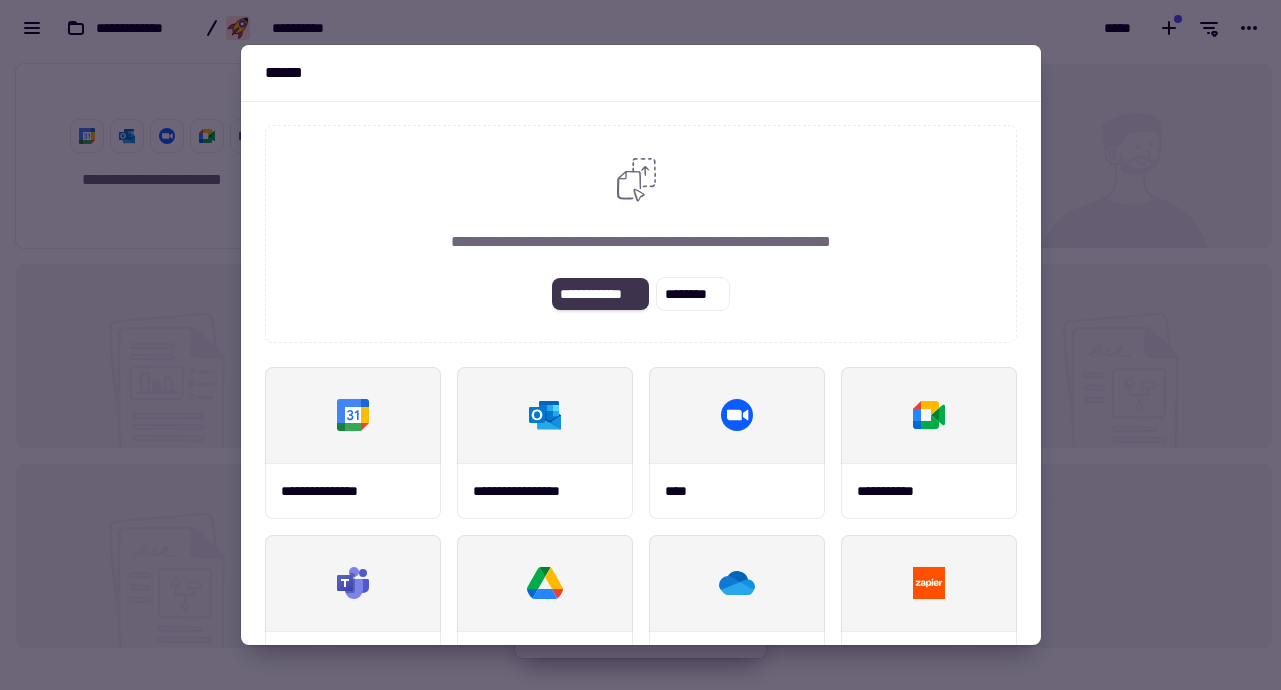 click on "**********" 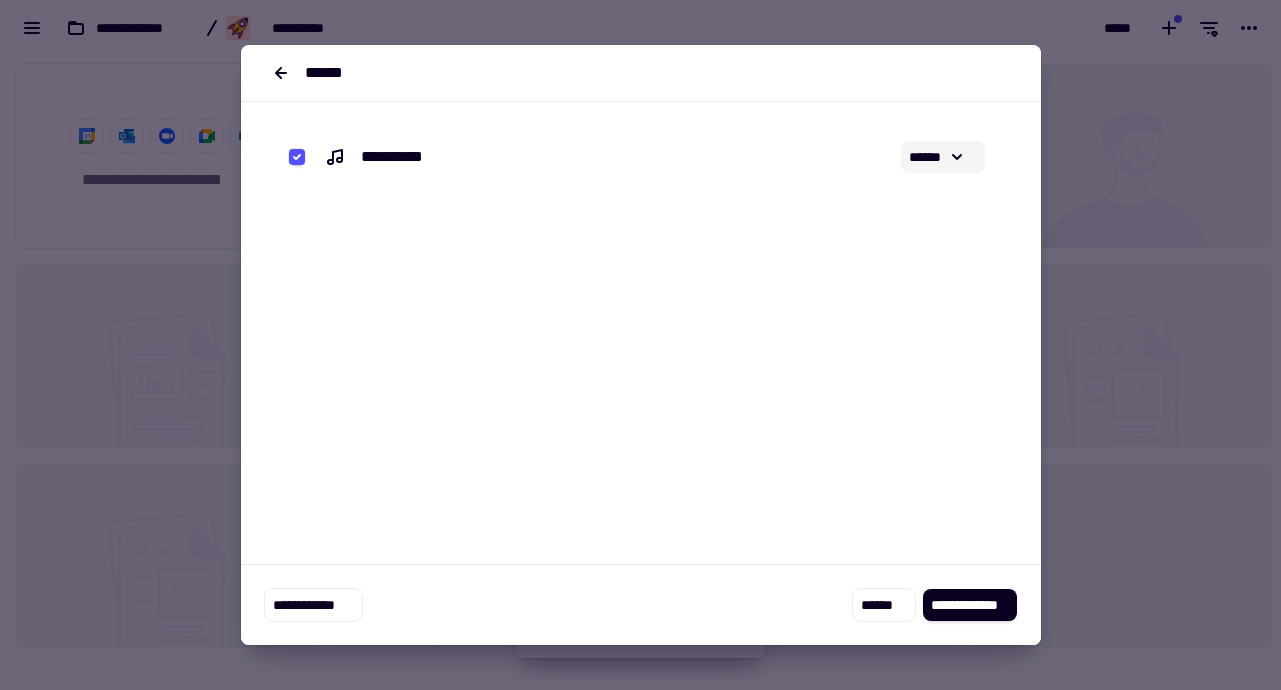 click 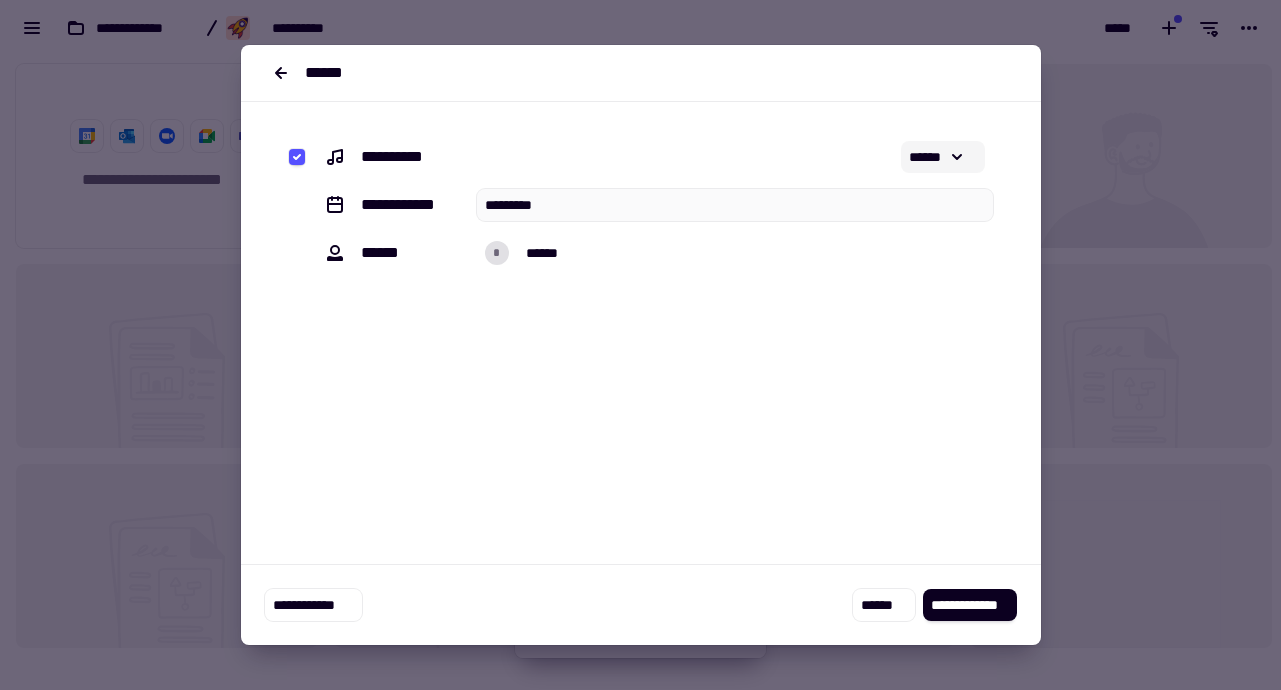 click 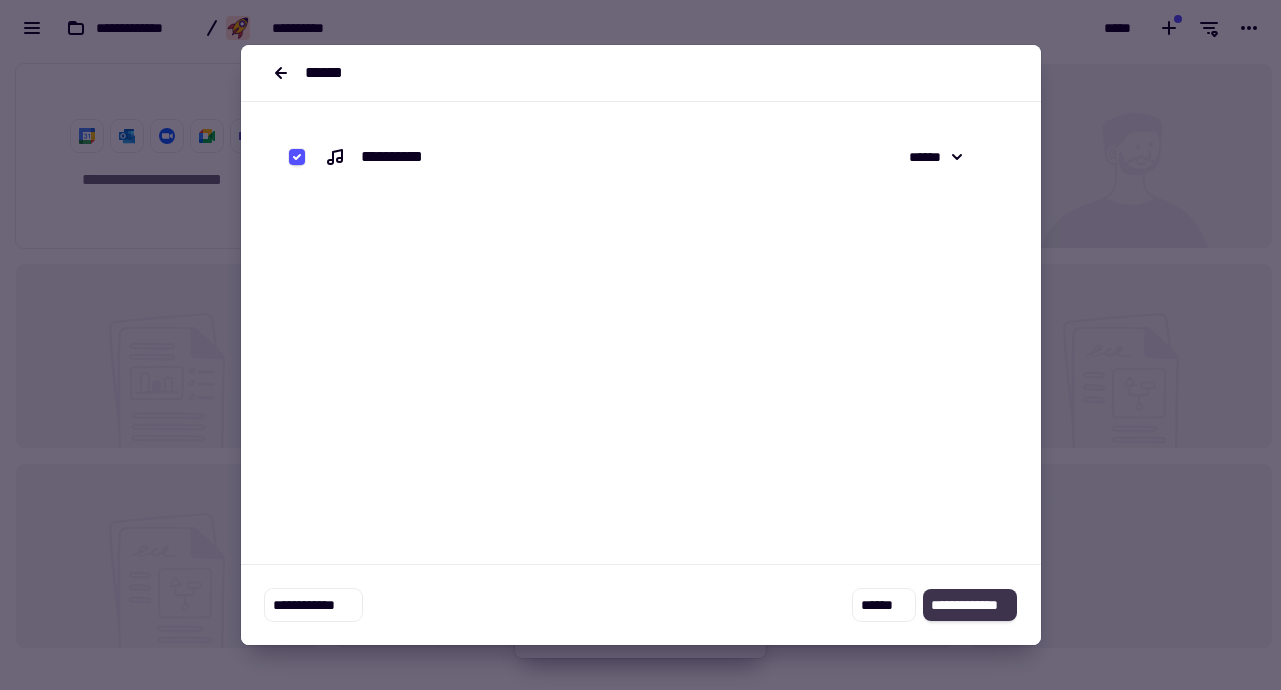 click on "**********" 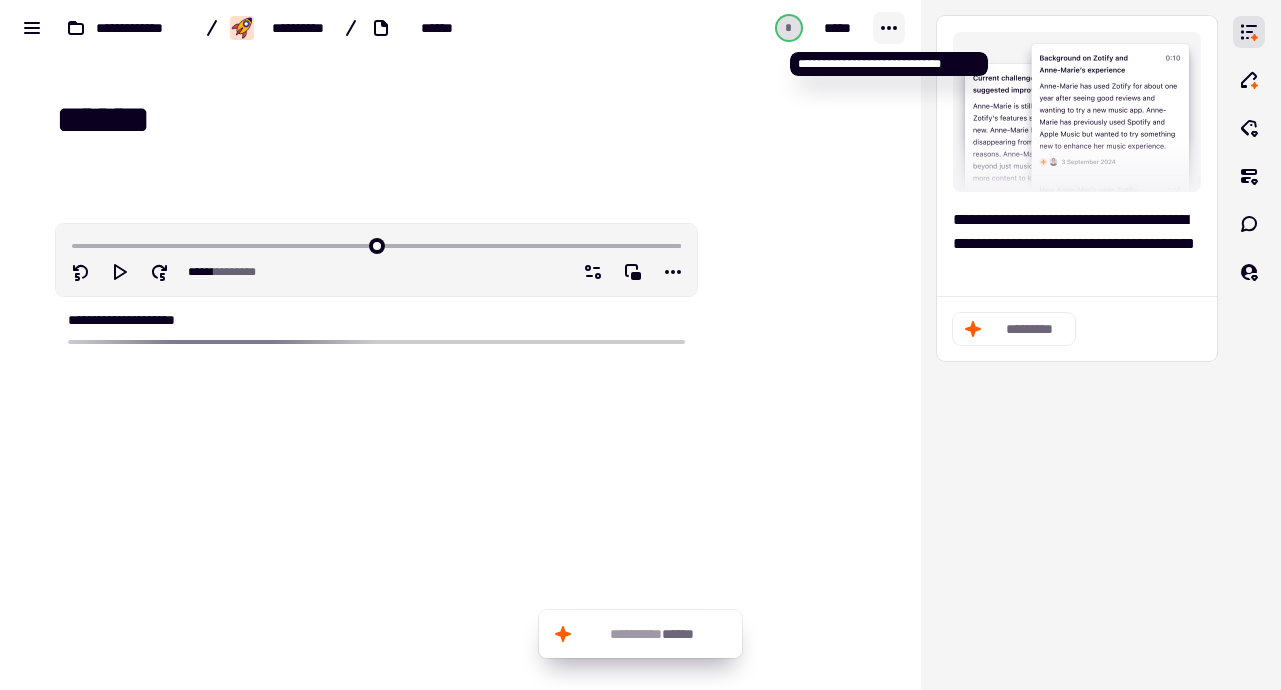 click 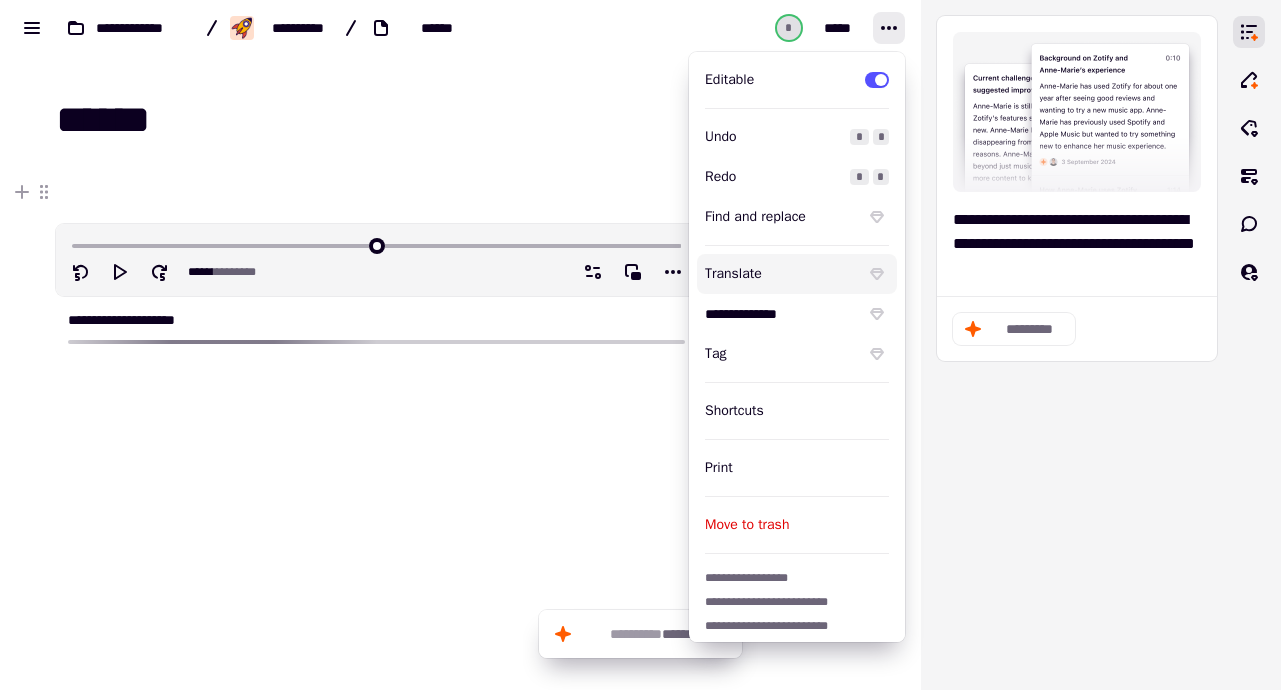 click on "Translate" at bounding box center (781, 274) 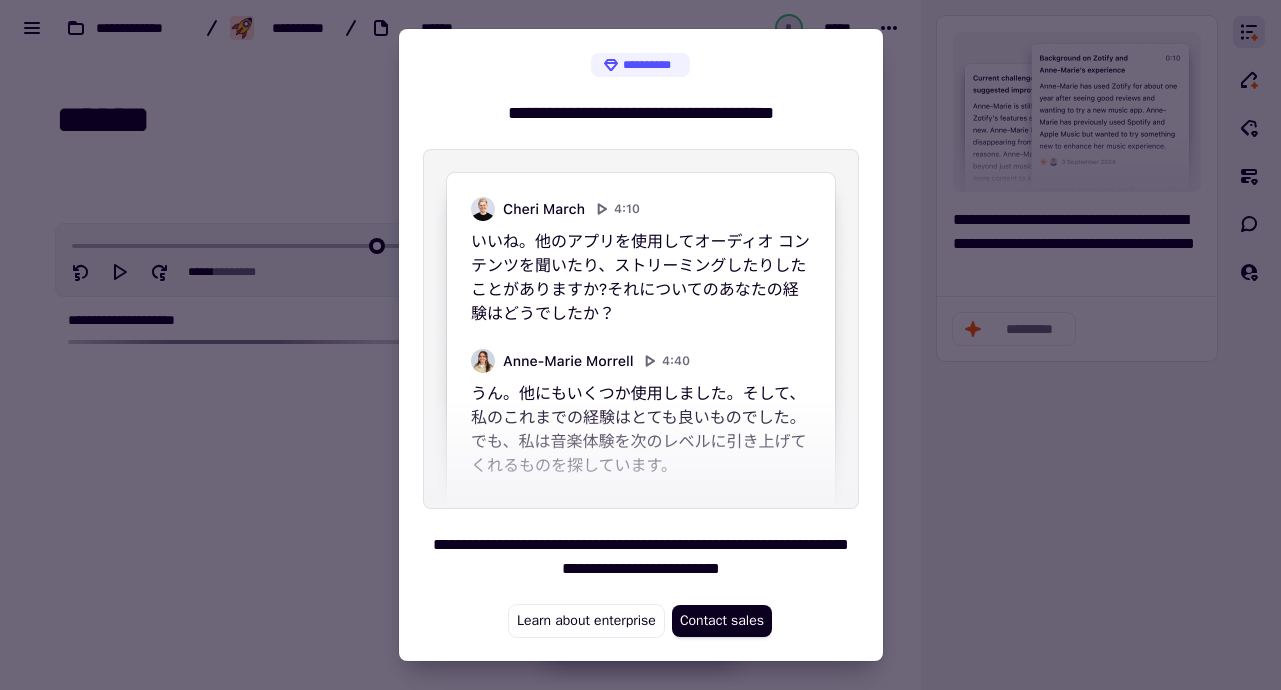 click at bounding box center [640, 345] 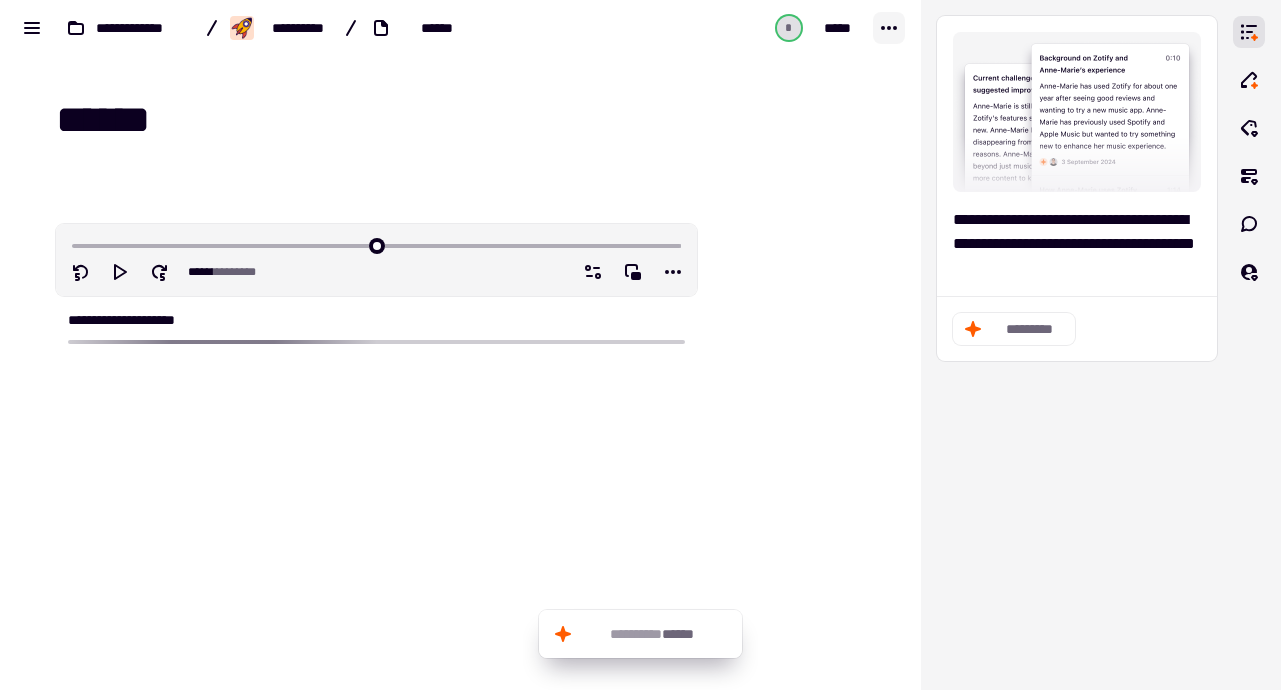 click 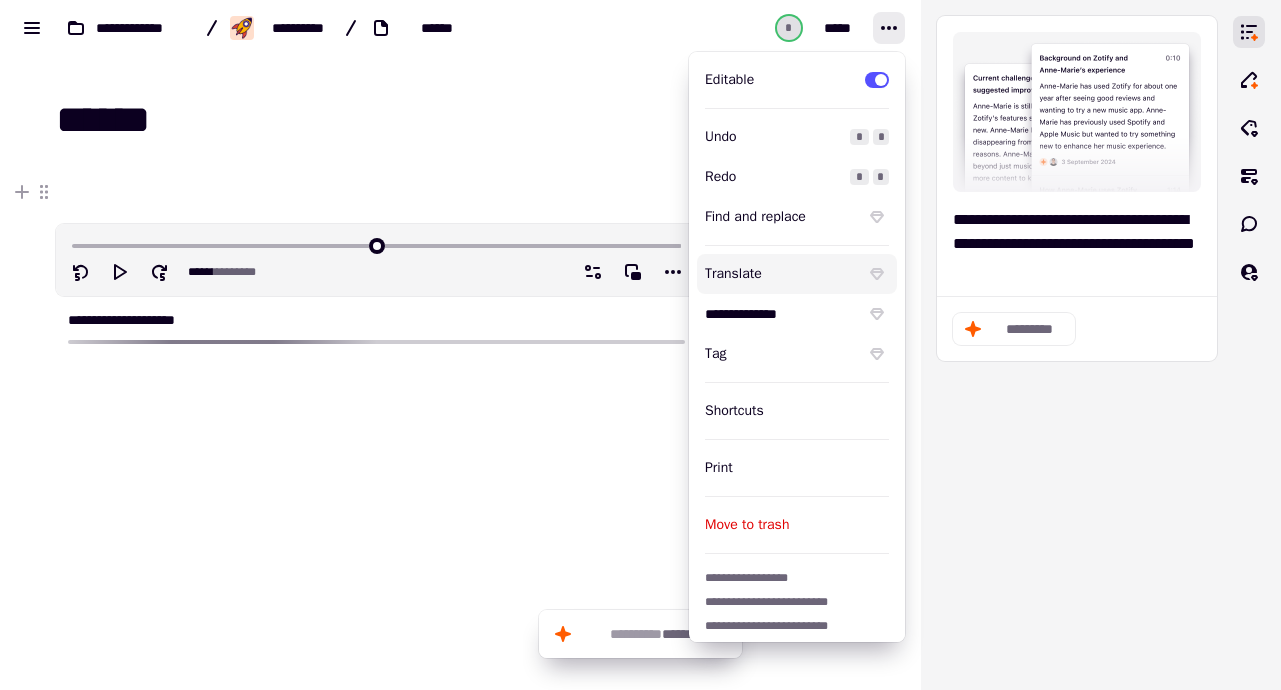 click on "Translate" at bounding box center [781, 274] 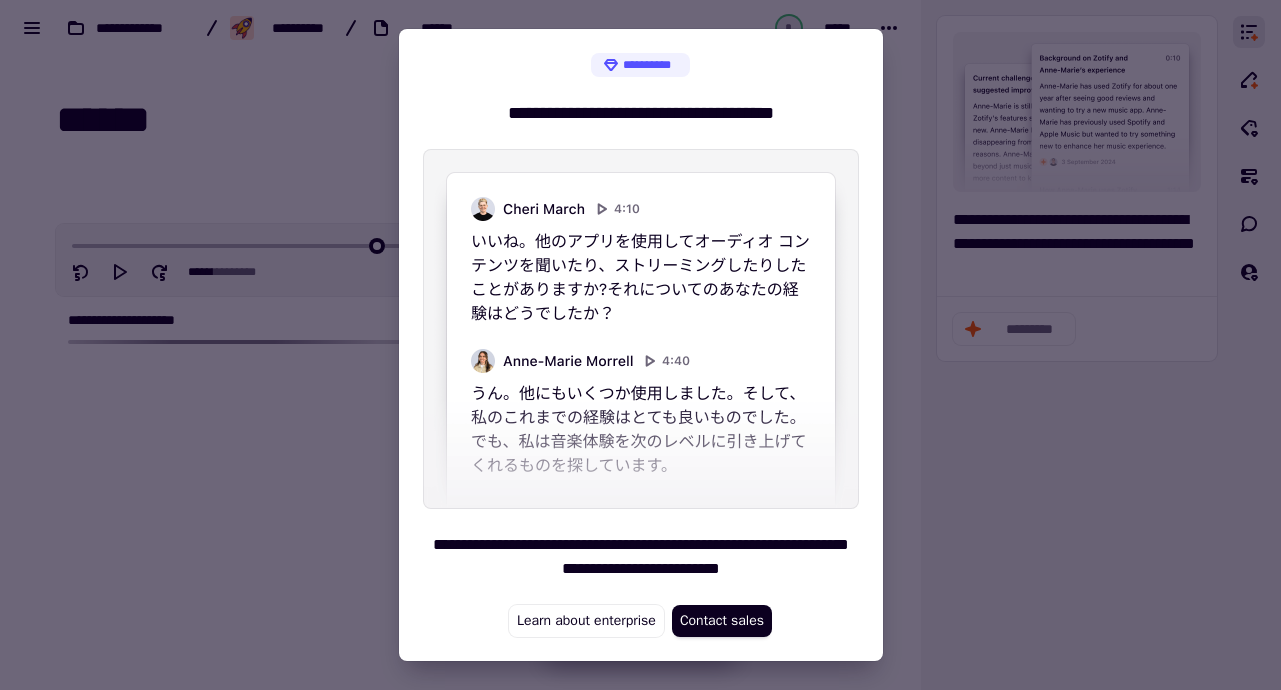 click at bounding box center (640, 345) 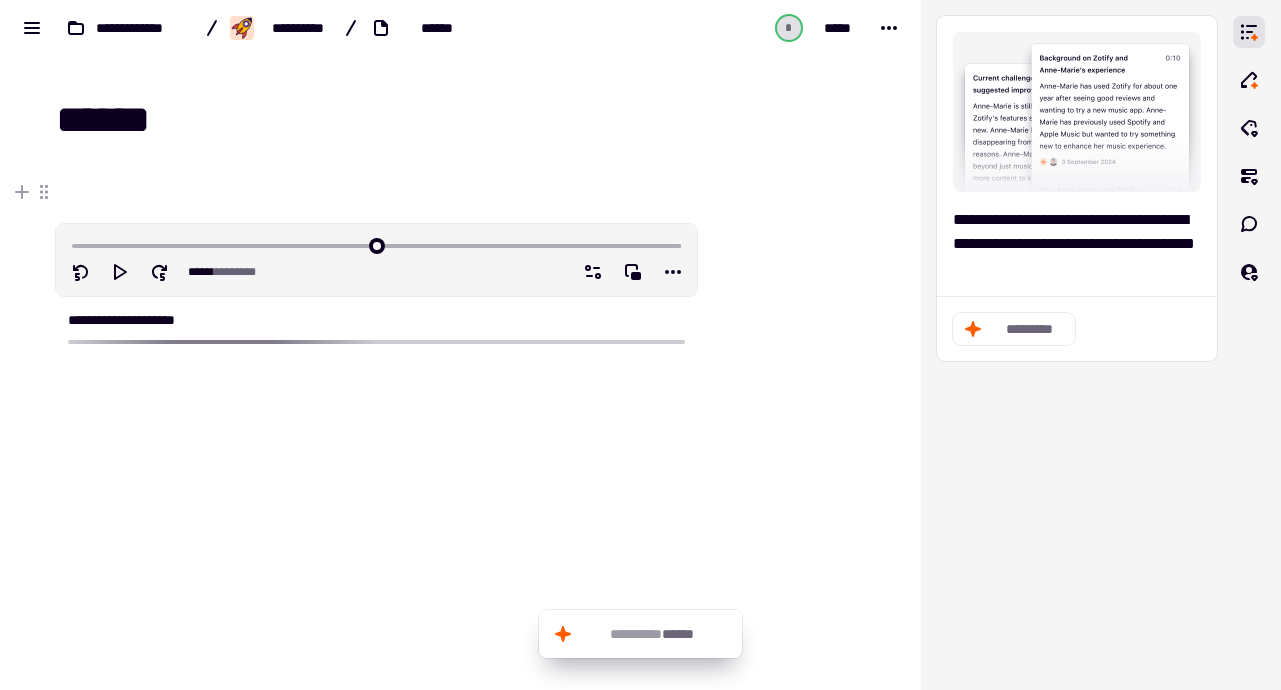 click at bounding box center [795, 363] 